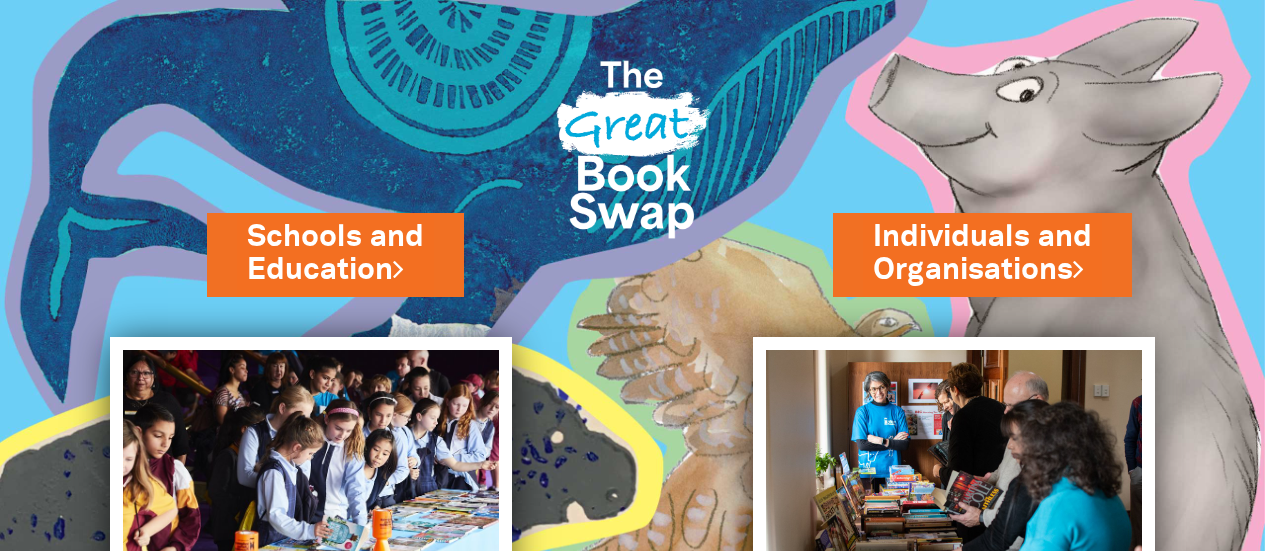 scroll, scrollTop: 0, scrollLeft: 0, axis: both 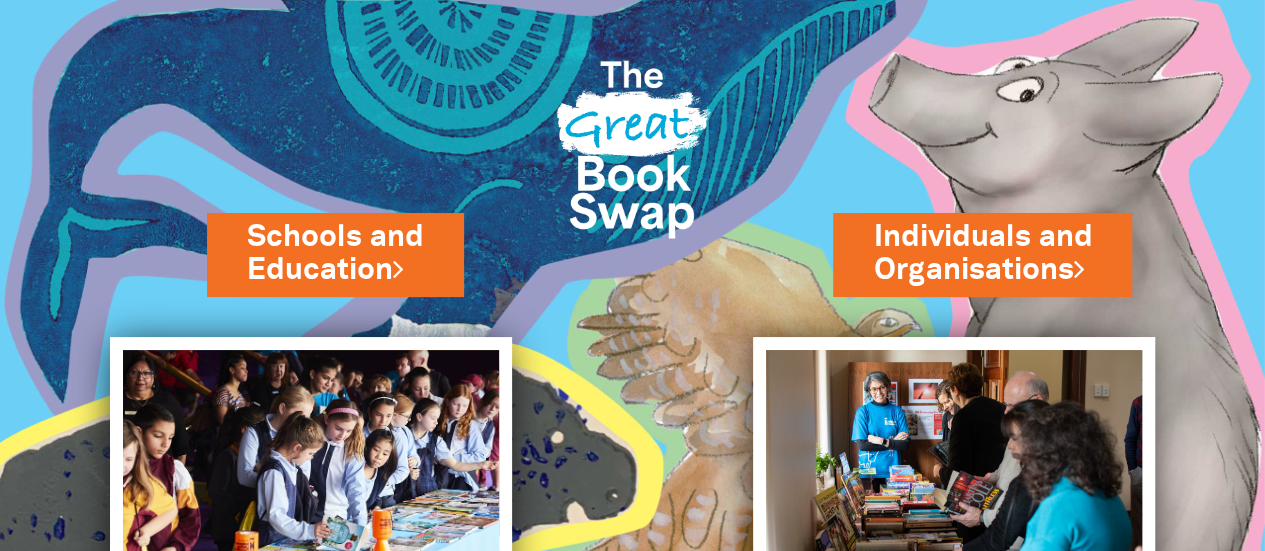 click on "Schools and Education" at bounding box center (335, 254) 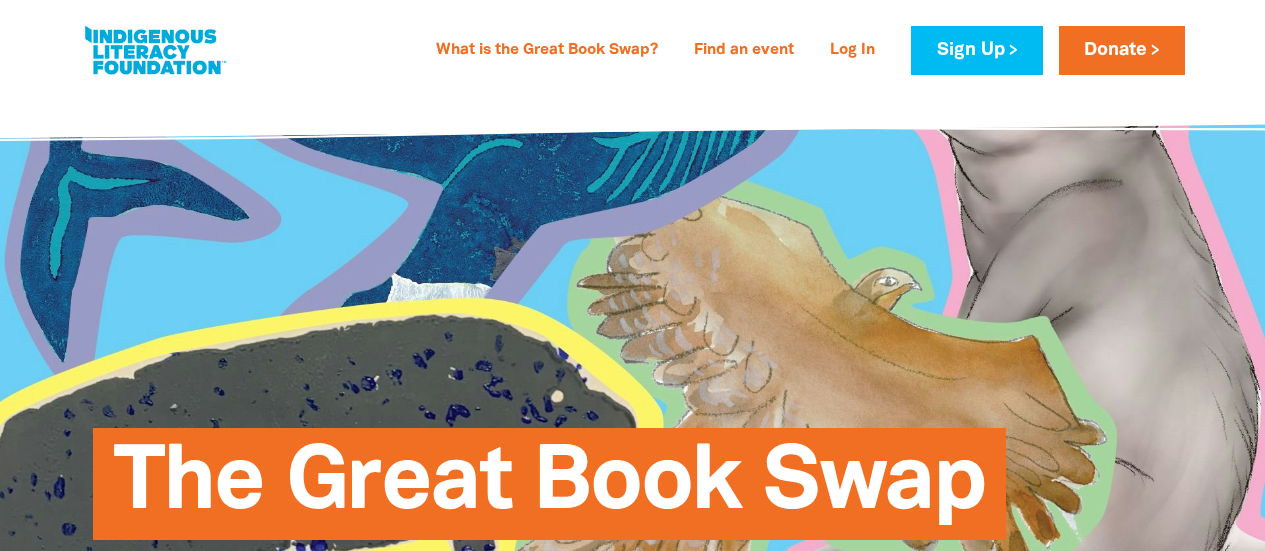 scroll, scrollTop: 0, scrollLeft: 0, axis: both 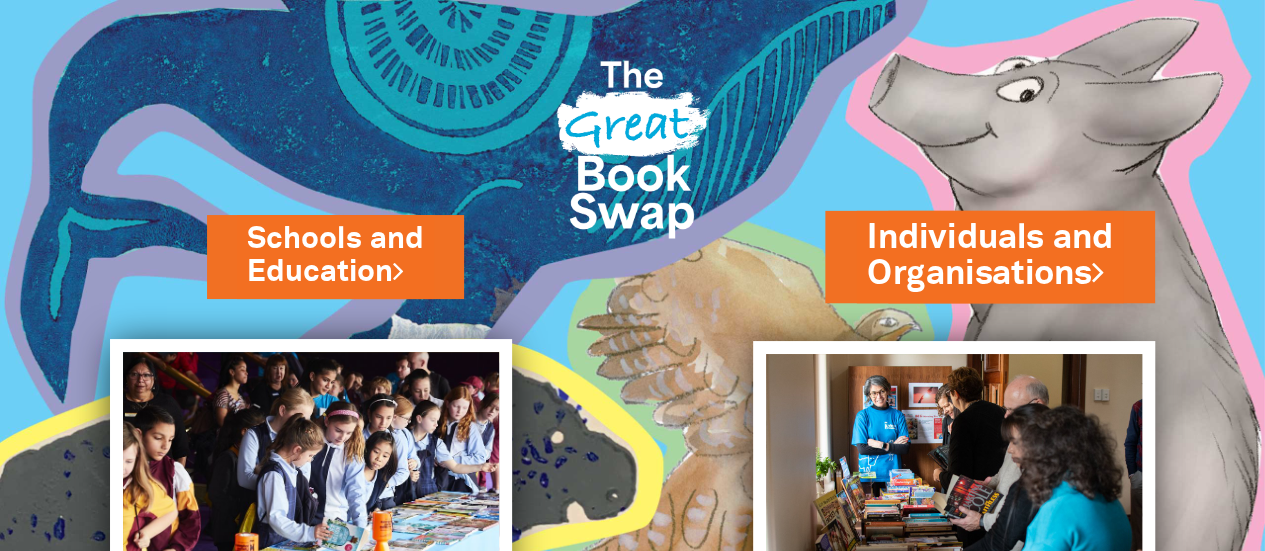 click on "Individuals and Organisations" at bounding box center [990, 256] 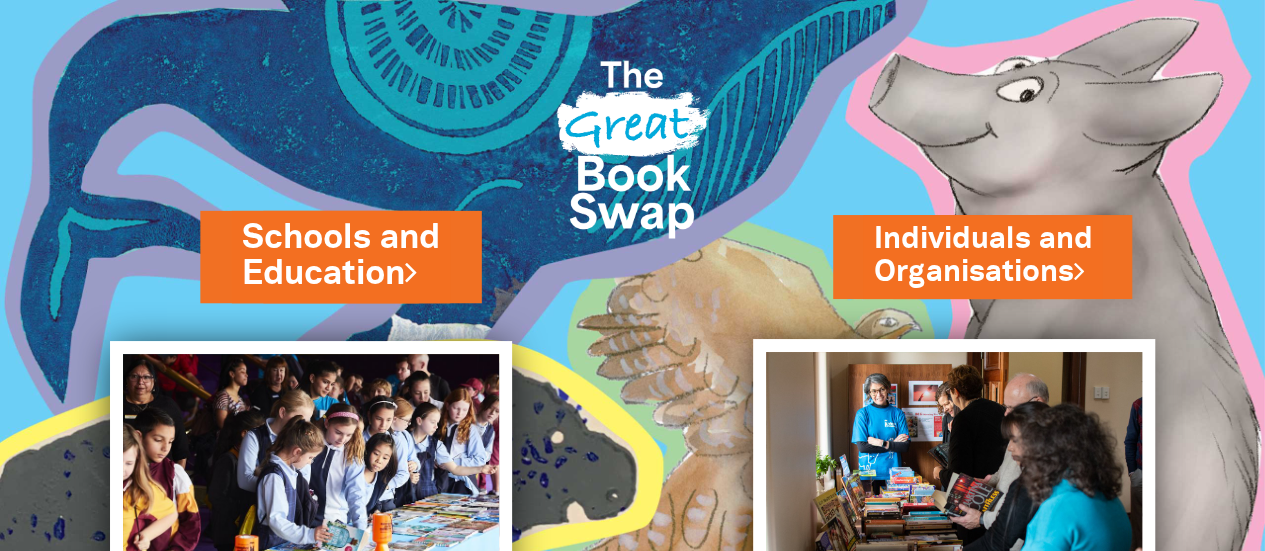 click on "Schools and Education" at bounding box center [340, 256] 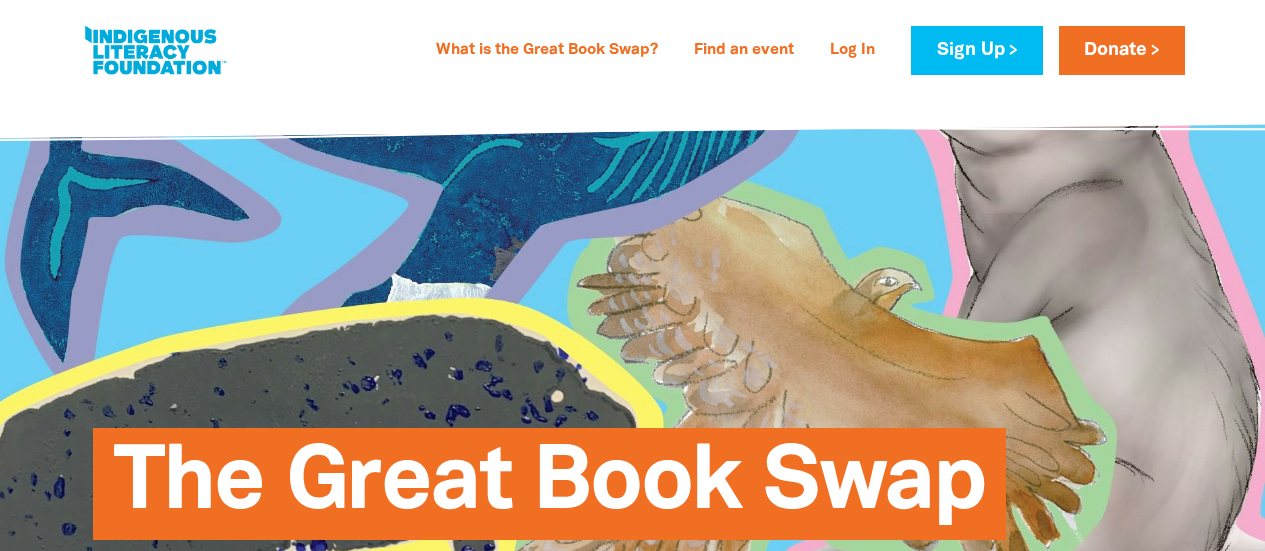 scroll, scrollTop: 0, scrollLeft: 0, axis: both 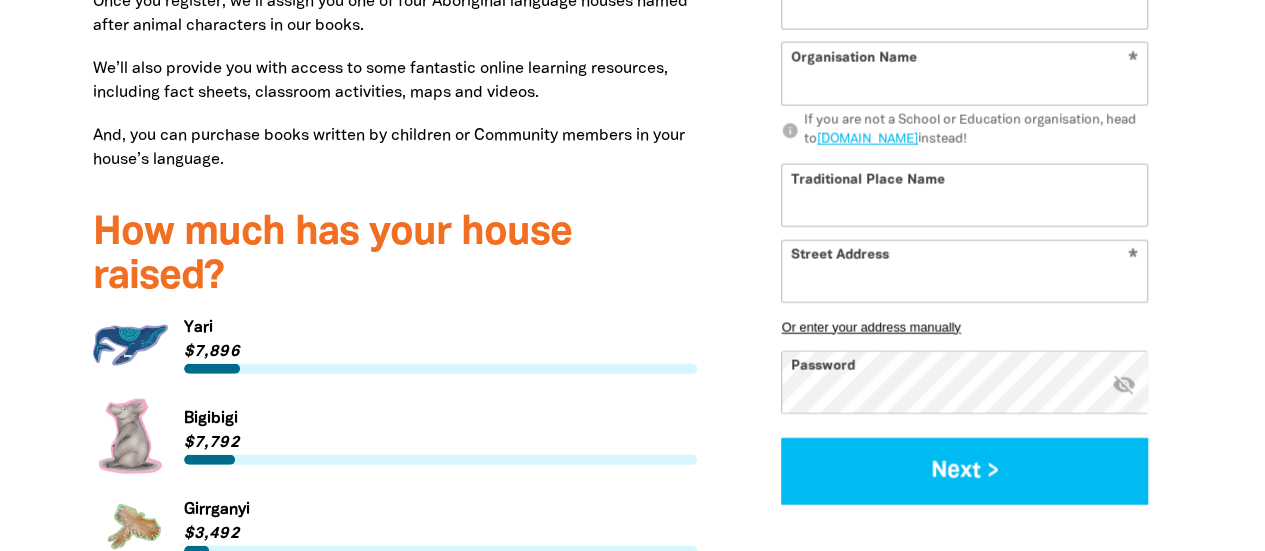 click on "Link to Yari" at bounding box center (395, 345) 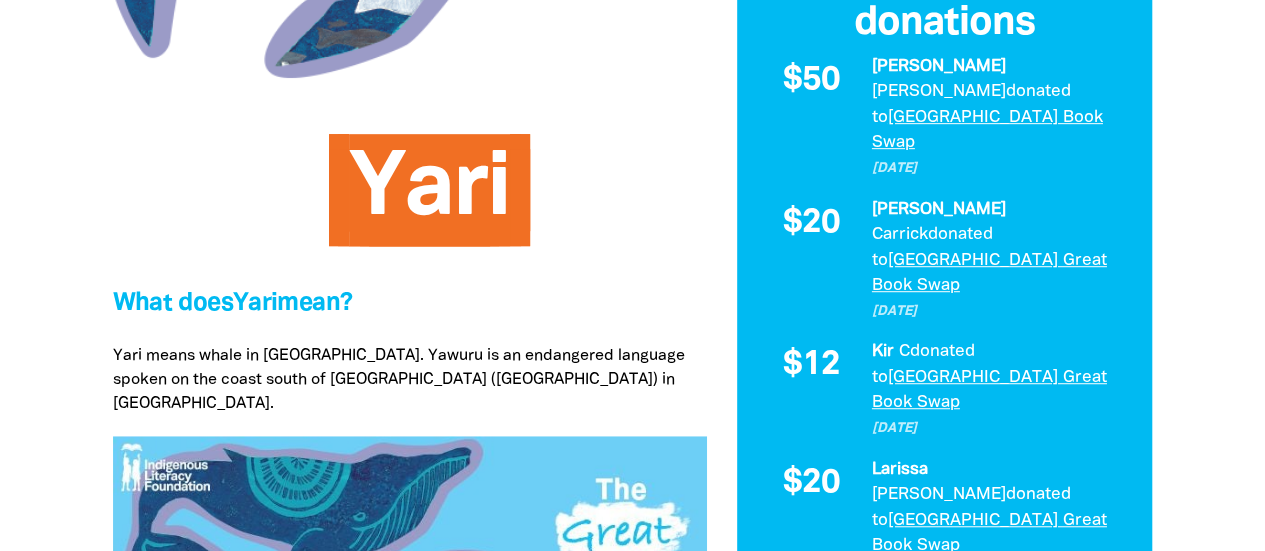 scroll, scrollTop: 499, scrollLeft: 0, axis: vertical 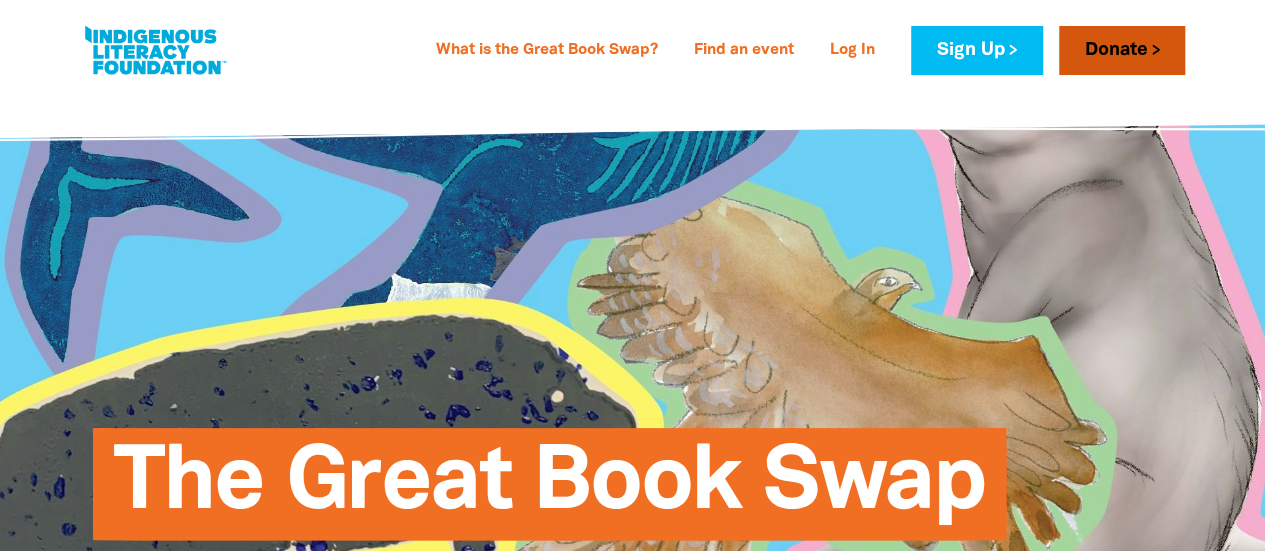drag, startPoint x: 1114, startPoint y: 80, endPoint x: 1074, endPoint y: 54, distance: 47.707443 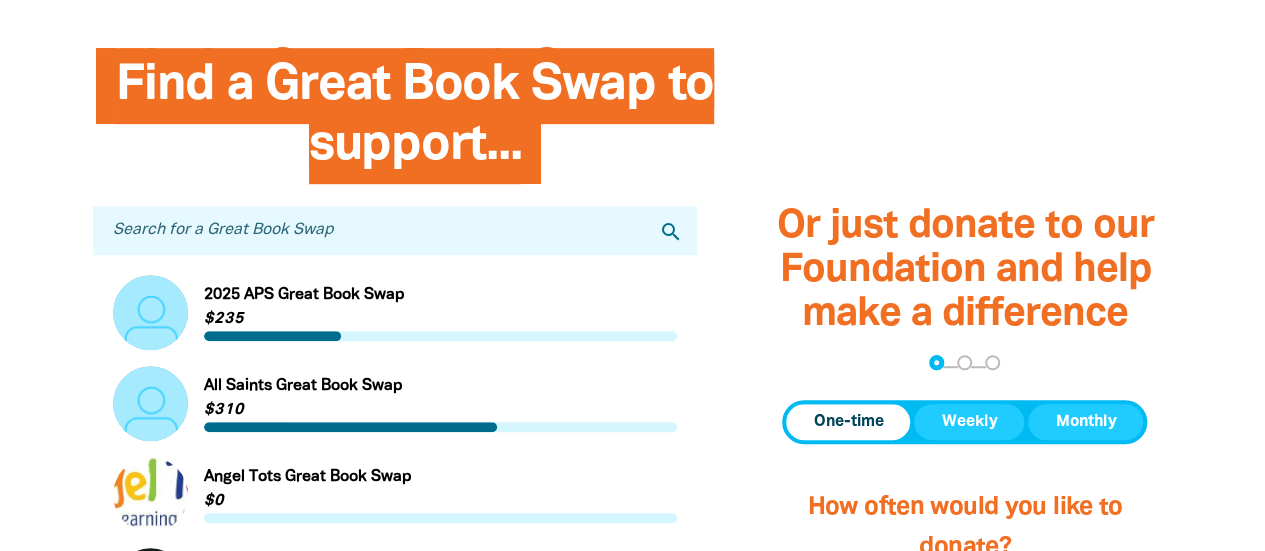 scroll, scrollTop: 567, scrollLeft: 0, axis: vertical 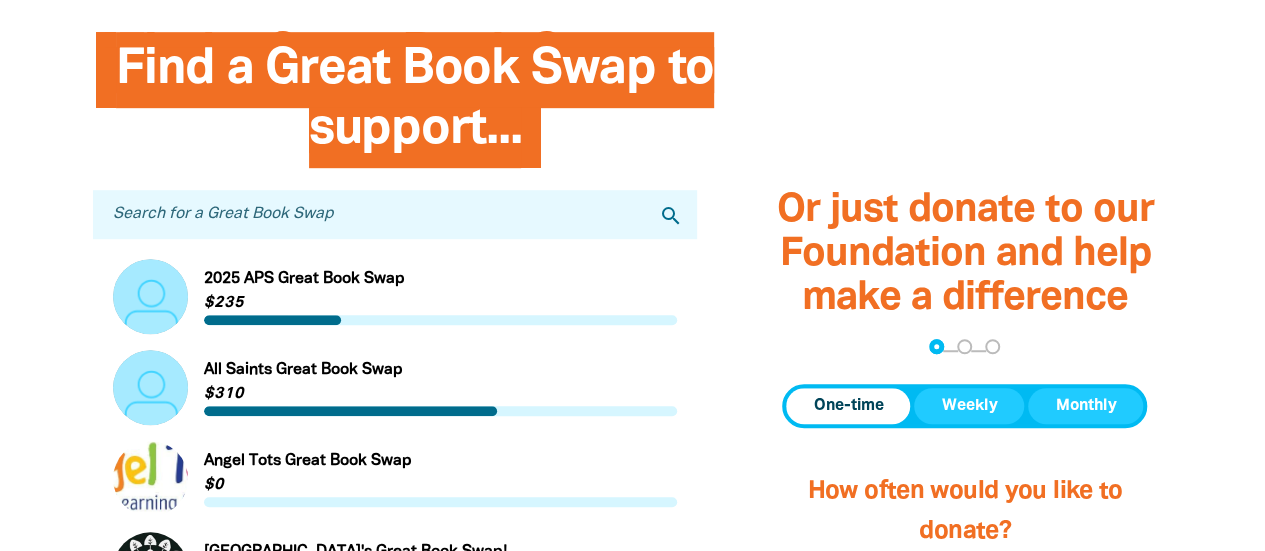 click on "Search for a Great Book Swap" at bounding box center [395, 214] 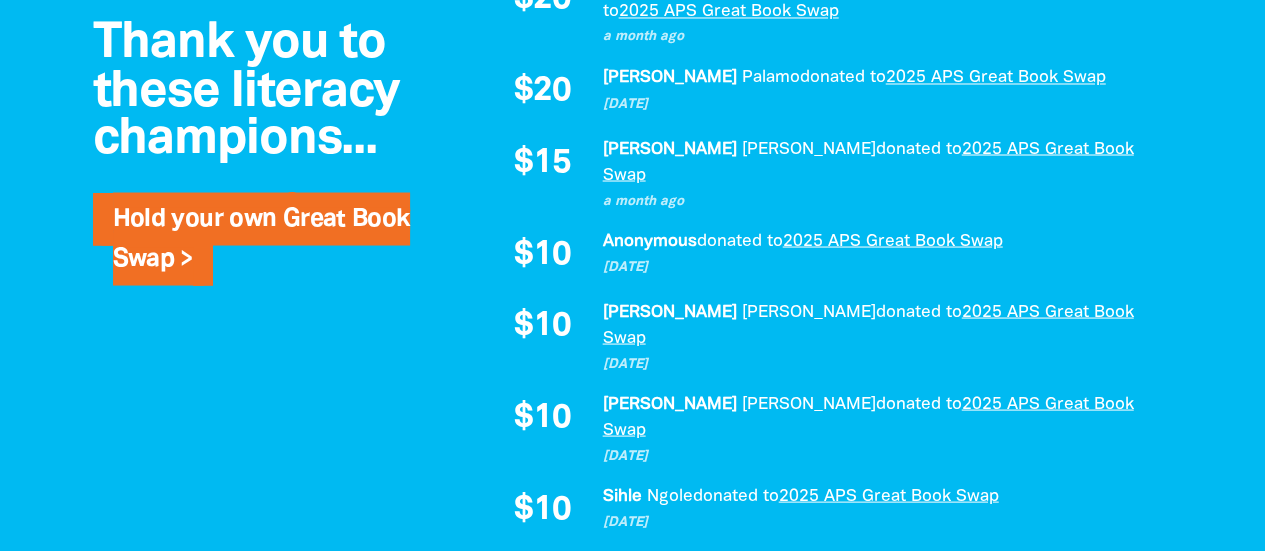 scroll, scrollTop: 1796, scrollLeft: 0, axis: vertical 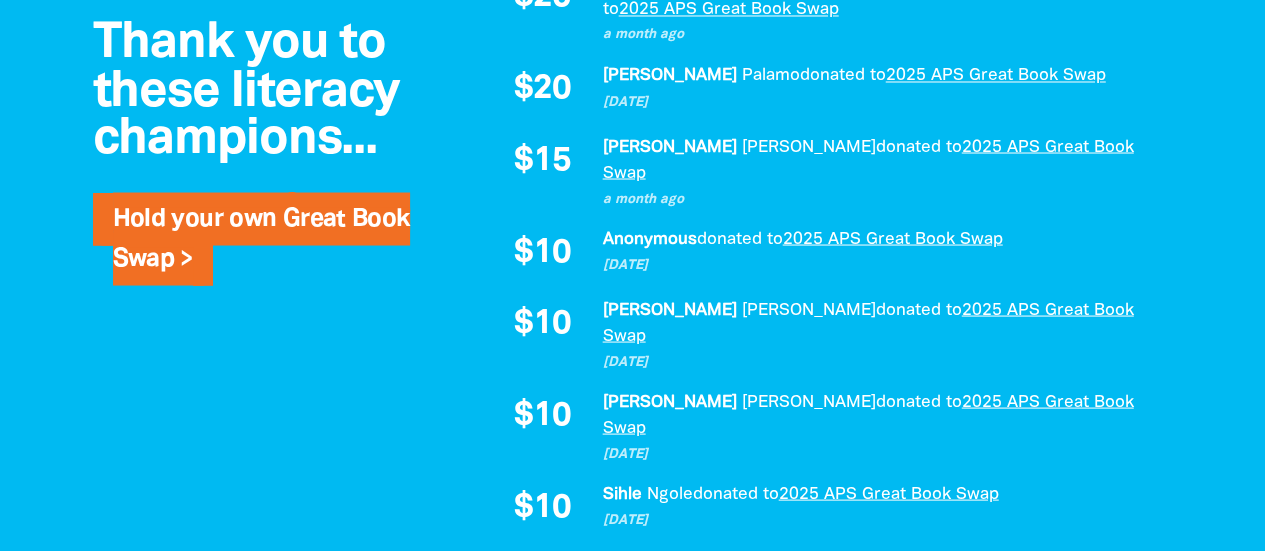 click on "2025 APS Great Book Swap" at bounding box center [867, 414] 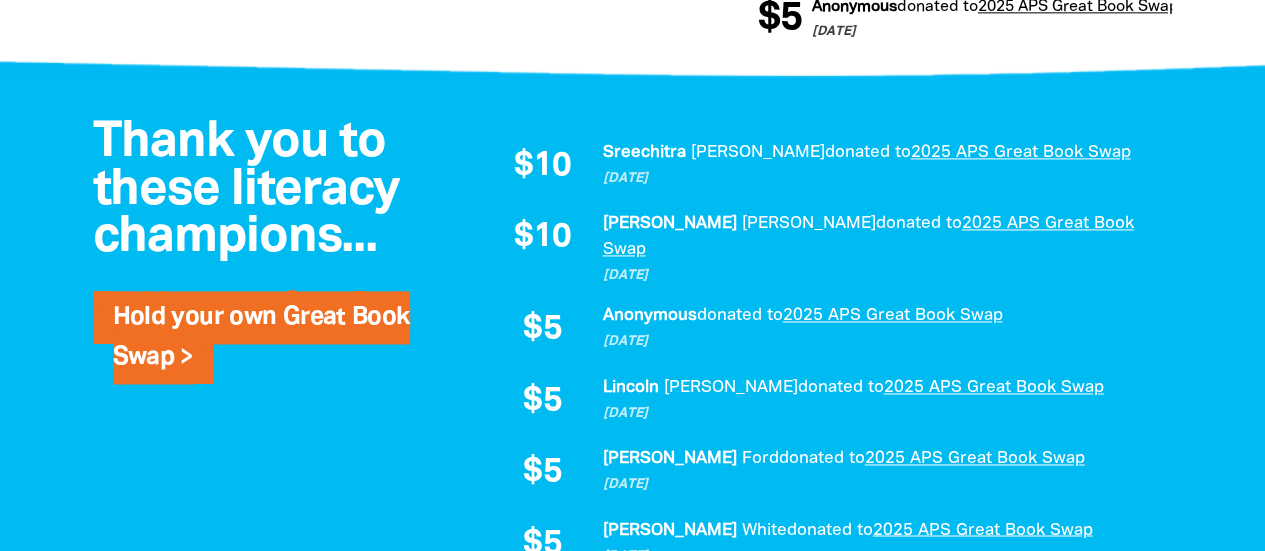scroll, scrollTop: 1367, scrollLeft: 0, axis: vertical 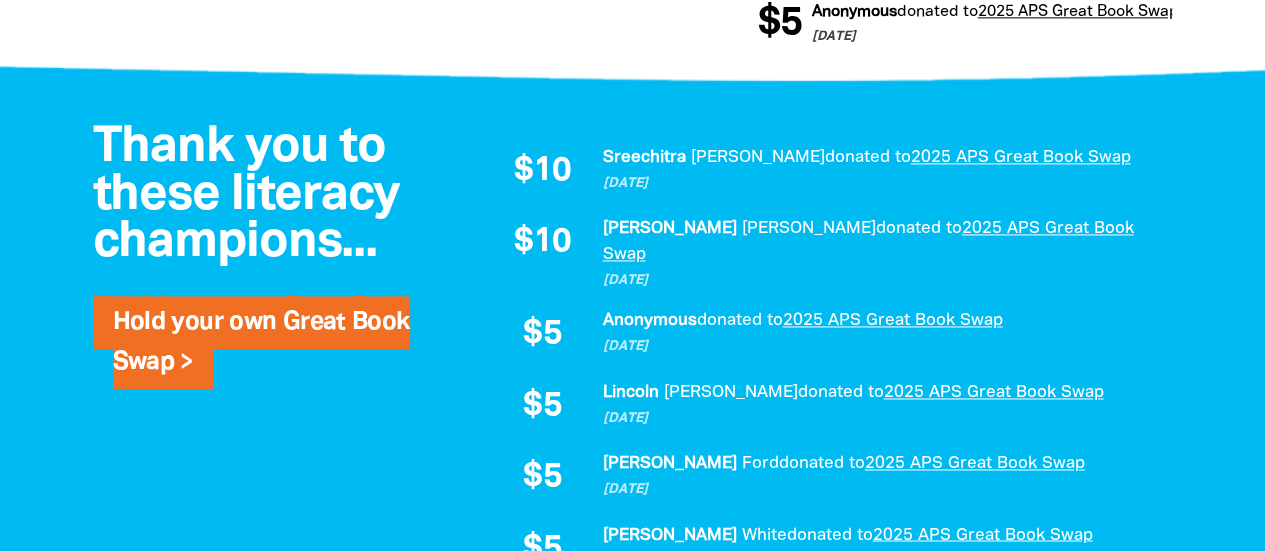 click on "2025 APS Great Book Swap" at bounding box center [1020, 157] 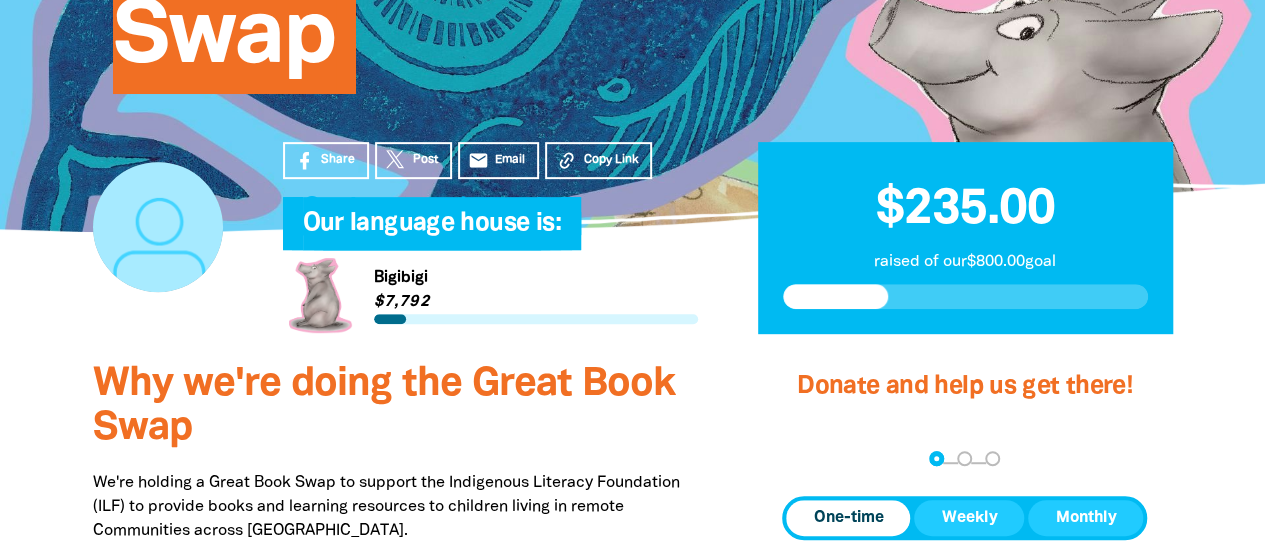 scroll, scrollTop: 382, scrollLeft: 0, axis: vertical 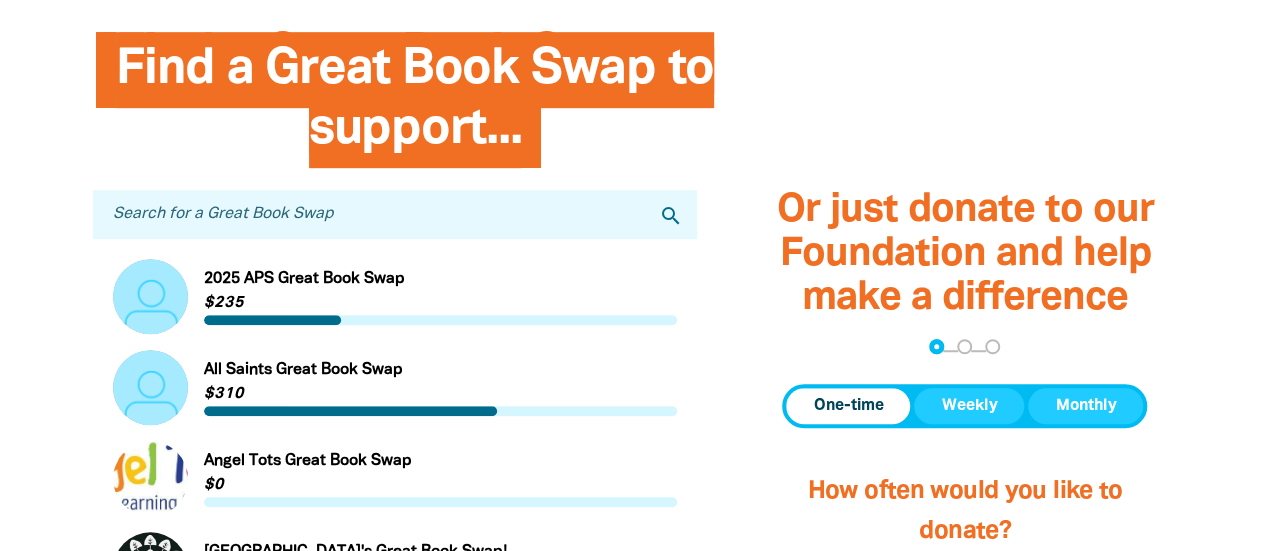 click on "Search for a Great Book Swap" at bounding box center (395, 214) 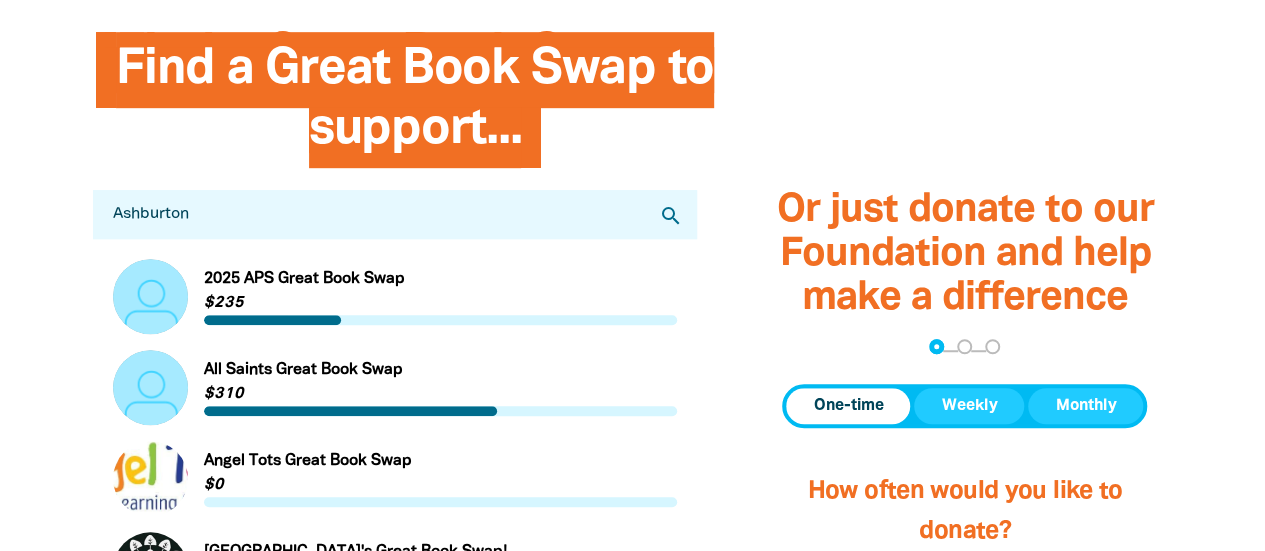 type on "Ashburton" 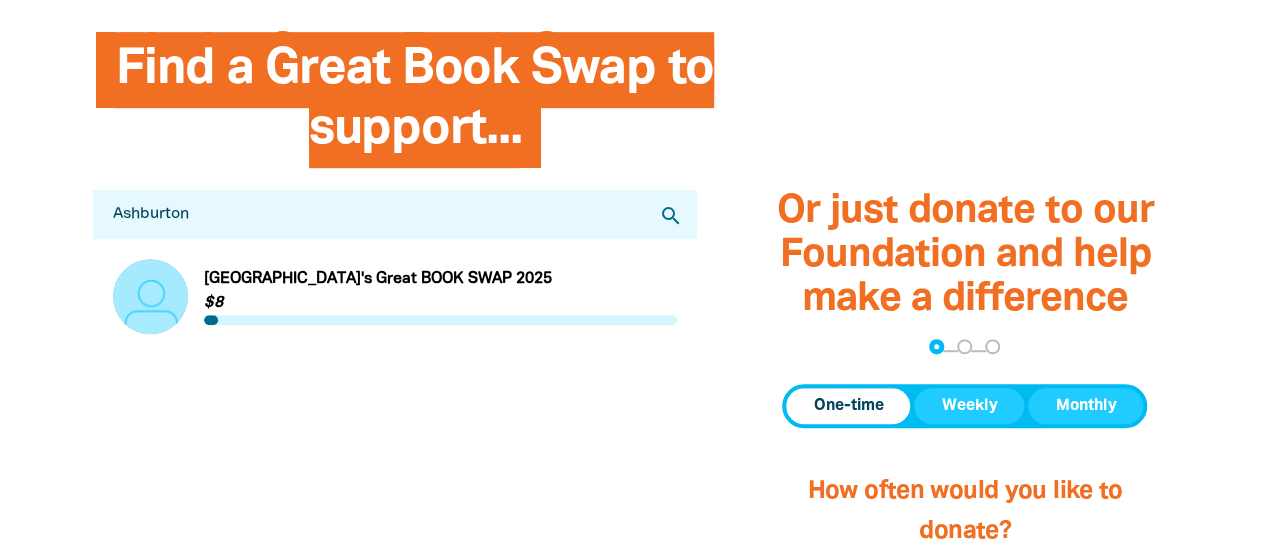 click on "Link to Ashburton Primary School's Great BOOK SWAP 2025" at bounding box center [395, 296] 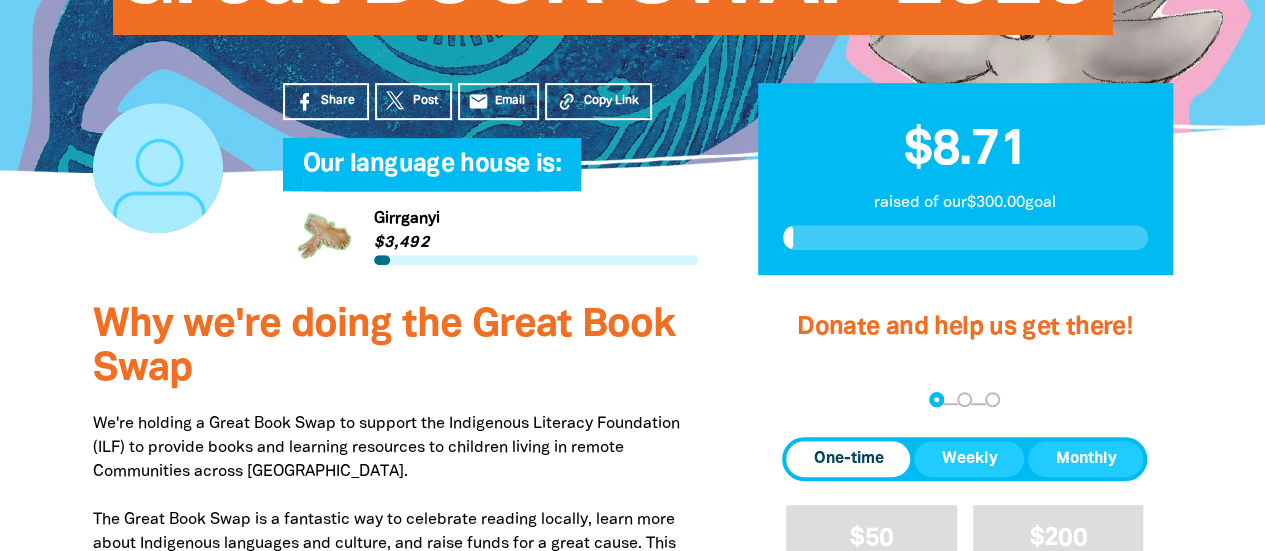 scroll, scrollTop: 444, scrollLeft: 0, axis: vertical 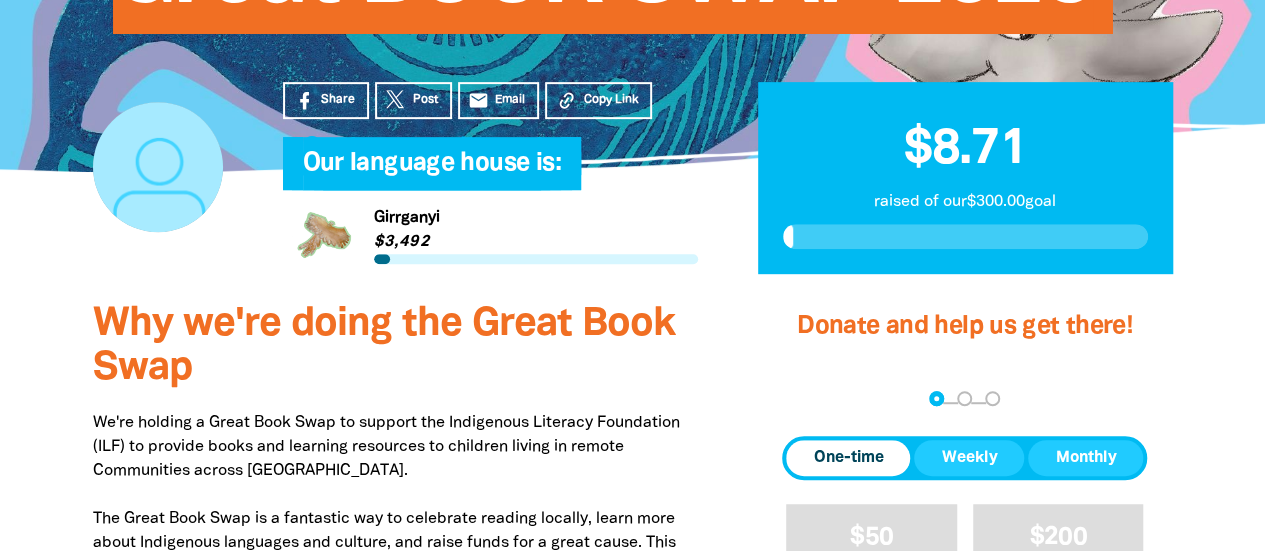 click on "Link to Girrganyi" at bounding box center [490, 235] 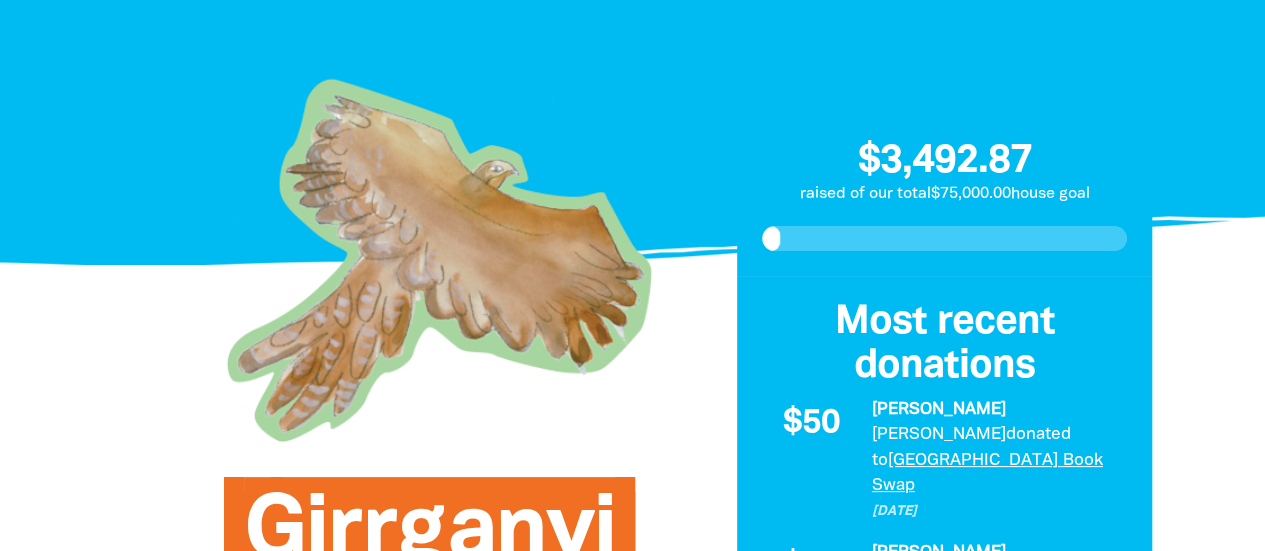 scroll, scrollTop: 157, scrollLeft: 0, axis: vertical 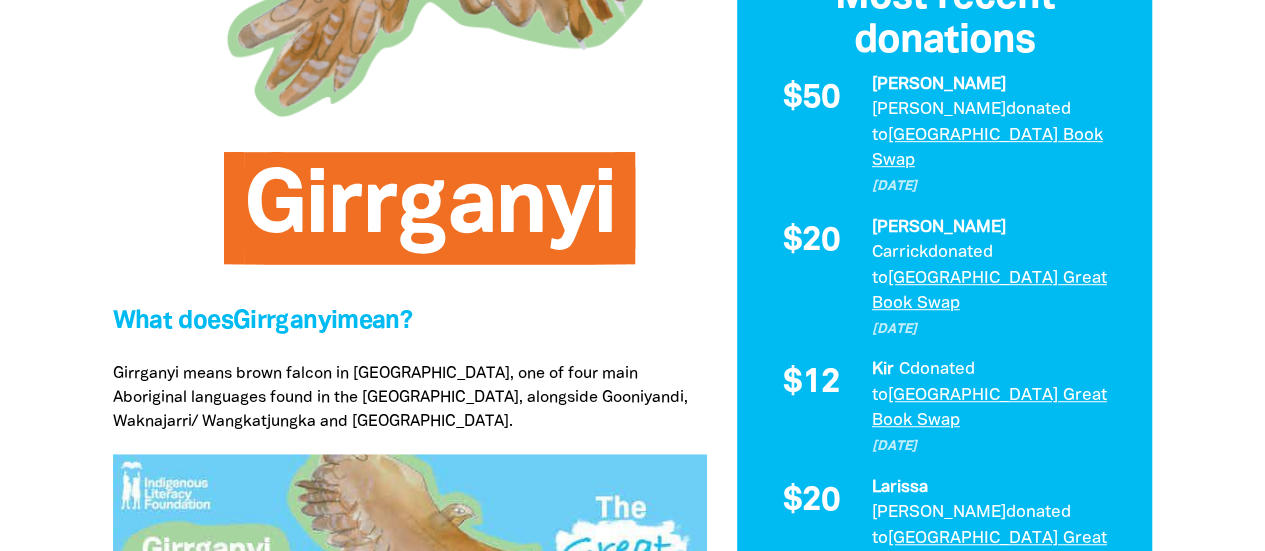 drag, startPoint x: 385, startPoint y: 302, endPoint x: 180, endPoint y: 177, distance: 240.10414 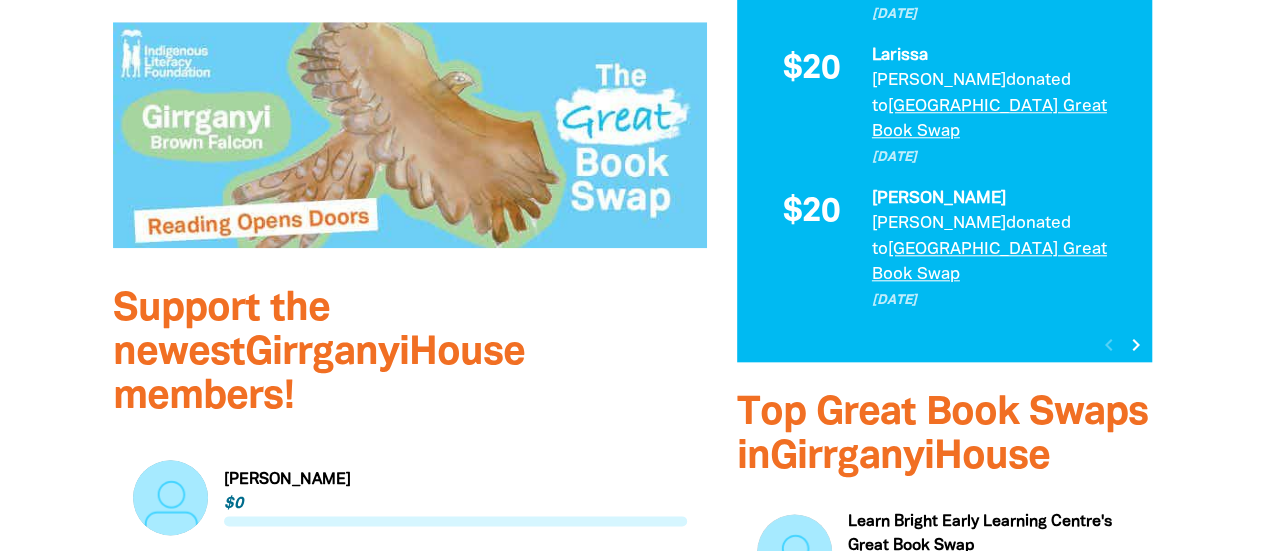 scroll, scrollTop: 913, scrollLeft: 0, axis: vertical 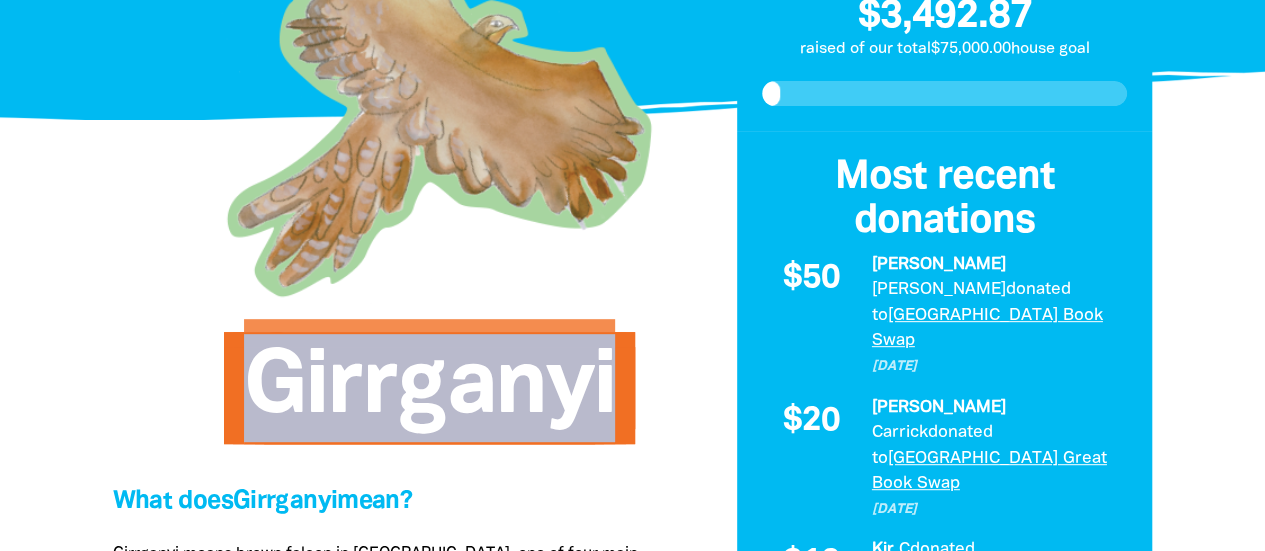 drag, startPoint x: 246, startPoint y: 391, endPoint x: 614, endPoint y: 403, distance: 368.1956 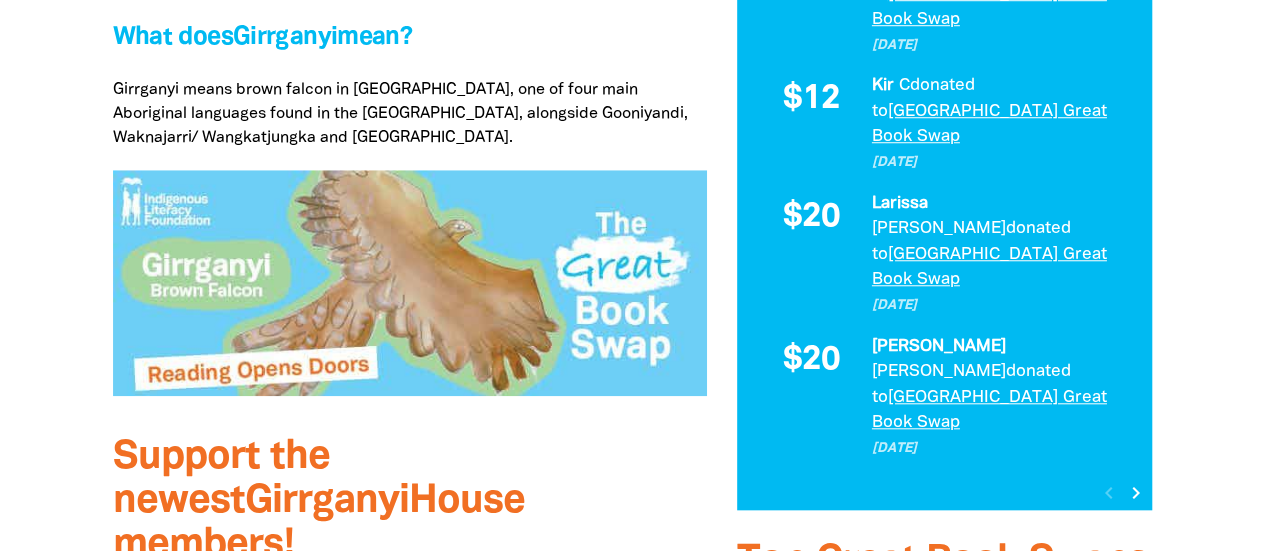 scroll, scrollTop: 0, scrollLeft: 0, axis: both 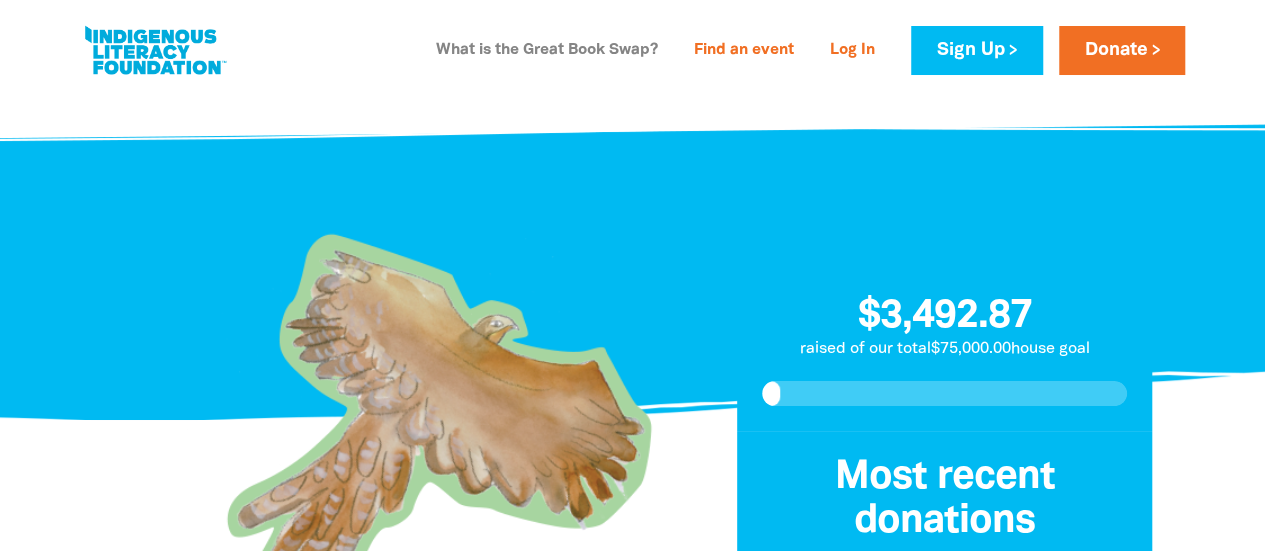 click on "What is the Great Book Swap?" at bounding box center (547, 51) 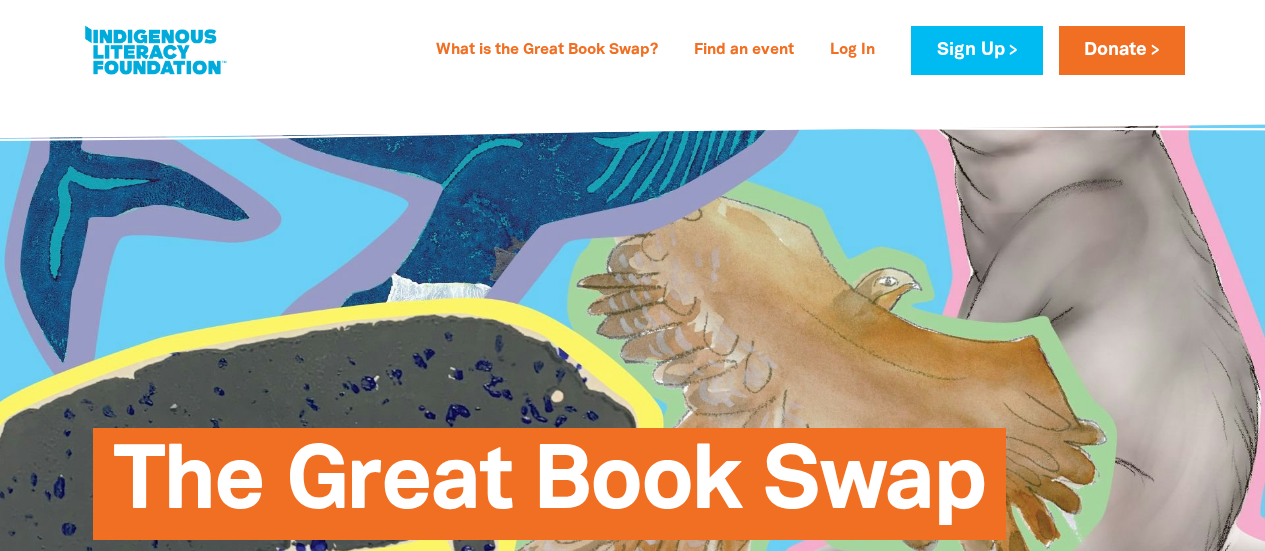 scroll, scrollTop: 166, scrollLeft: 0, axis: vertical 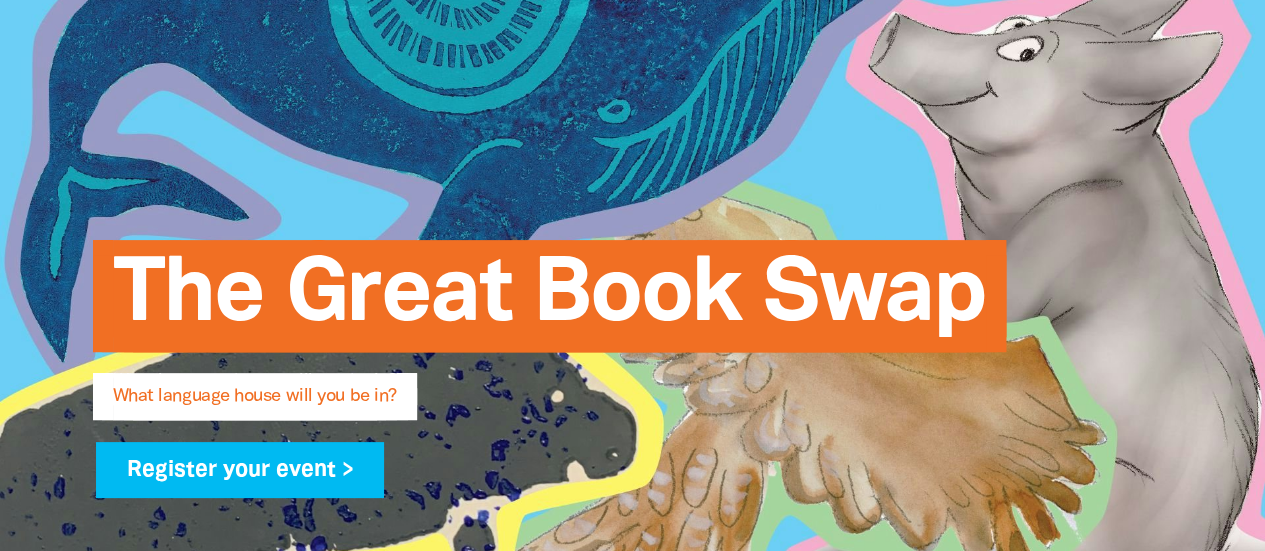 click on "What language house will you be in?" at bounding box center [255, 404] 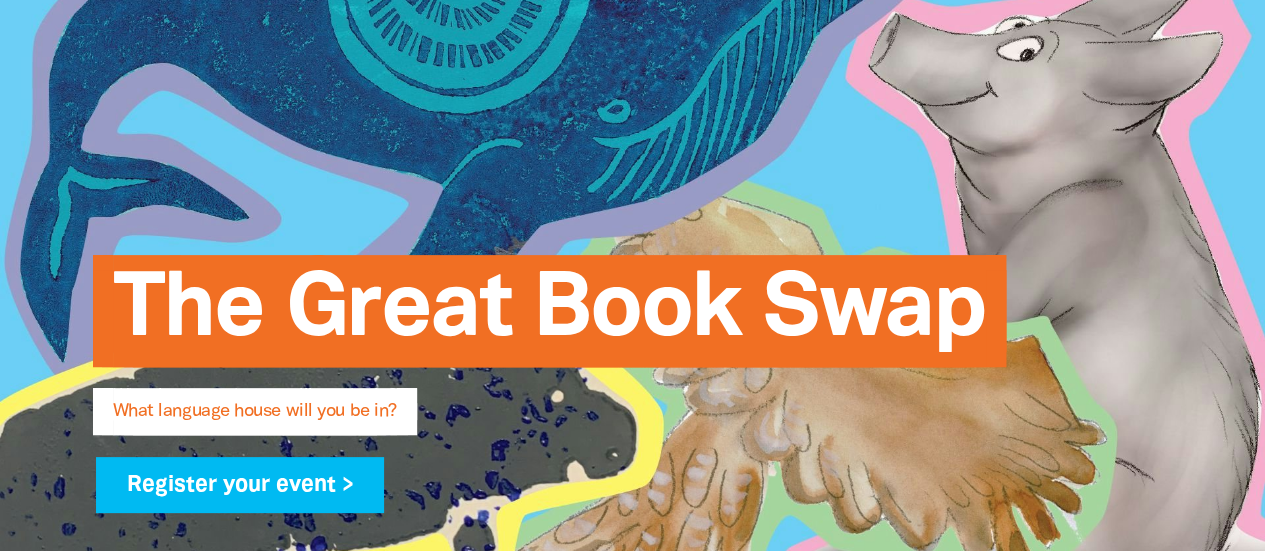 scroll, scrollTop: 0, scrollLeft: 0, axis: both 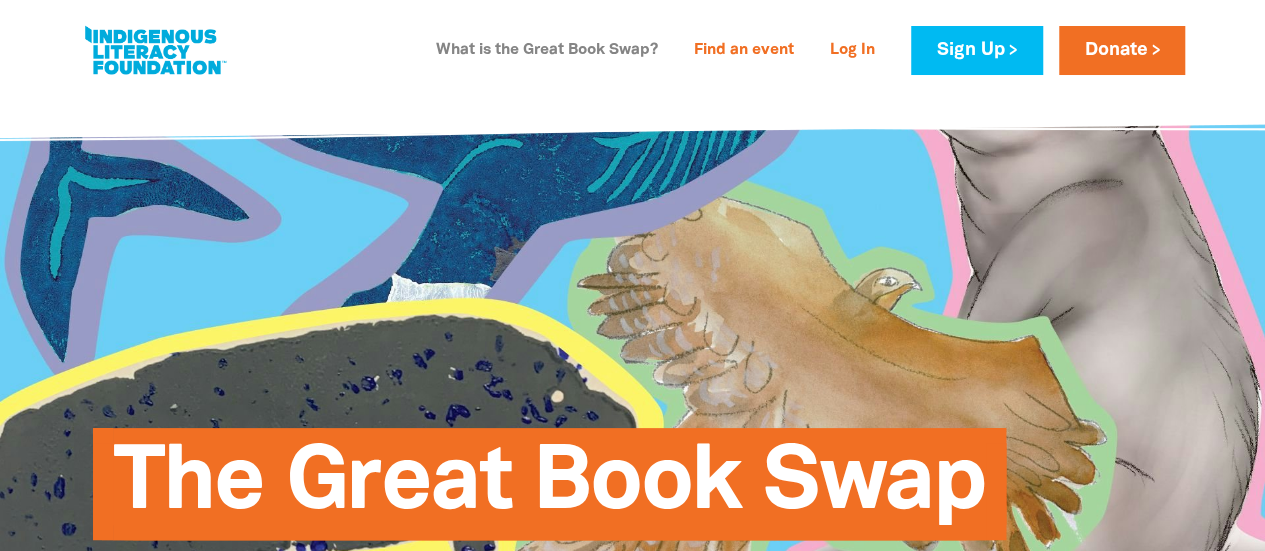 click on "What is the Great Book Swap?" at bounding box center (547, 51) 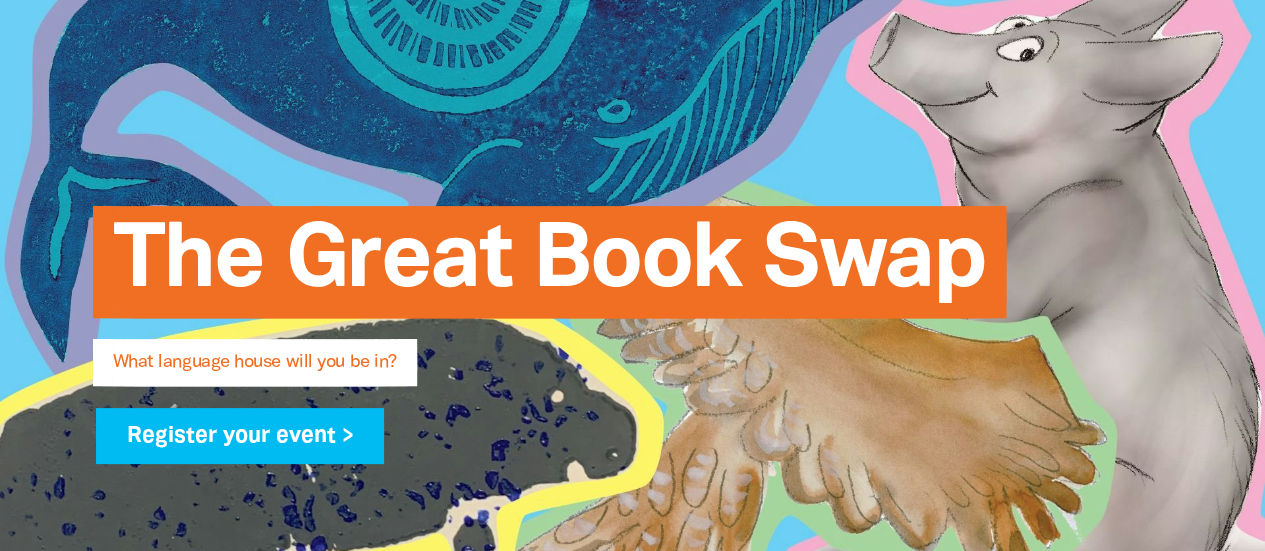 scroll, scrollTop: 223, scrollLeft: 0, axis: vertical 